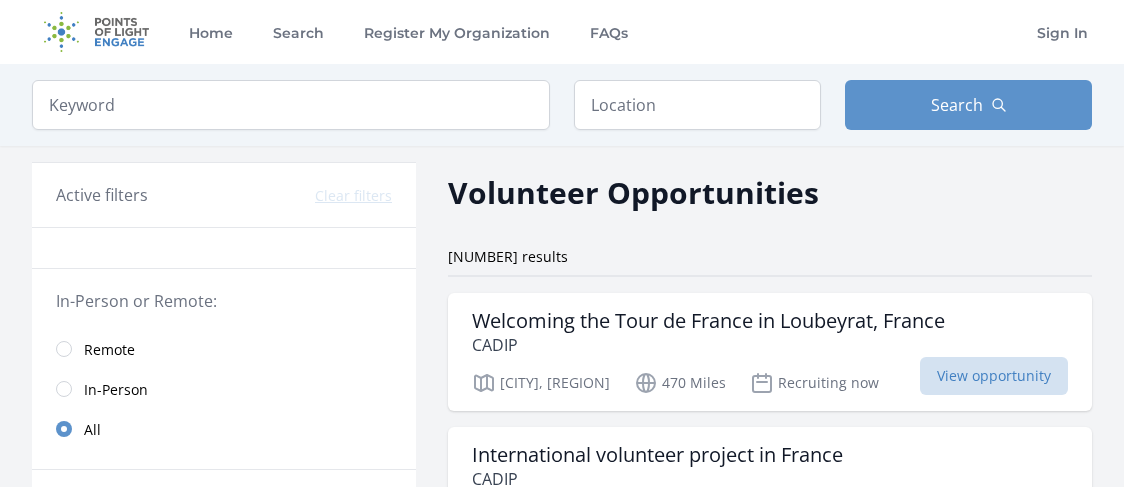 scroll, scrollTop: 0, scrollLeft: 0, axis: both 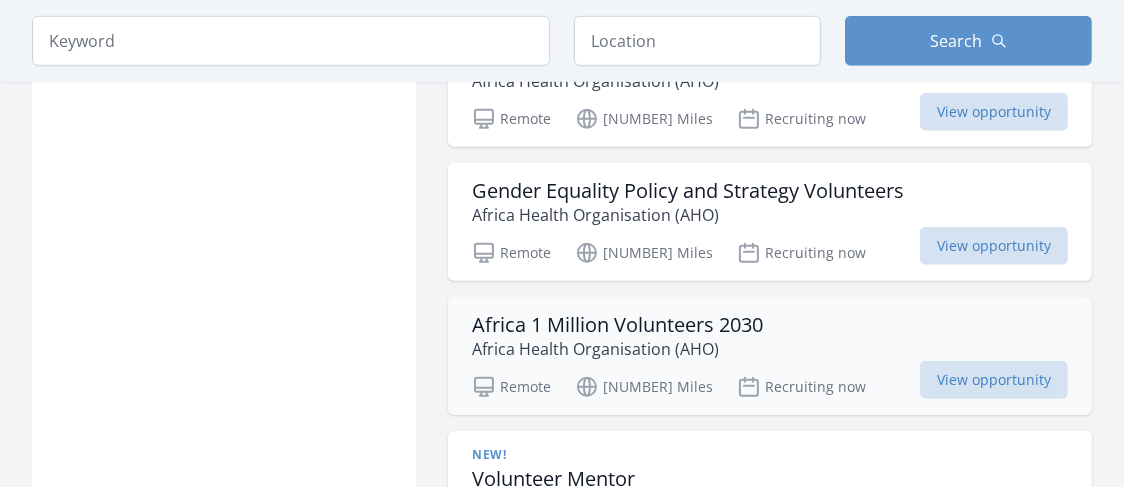 click on "Africa Health Organisation (AHO)" at bounding box center [617, 349] 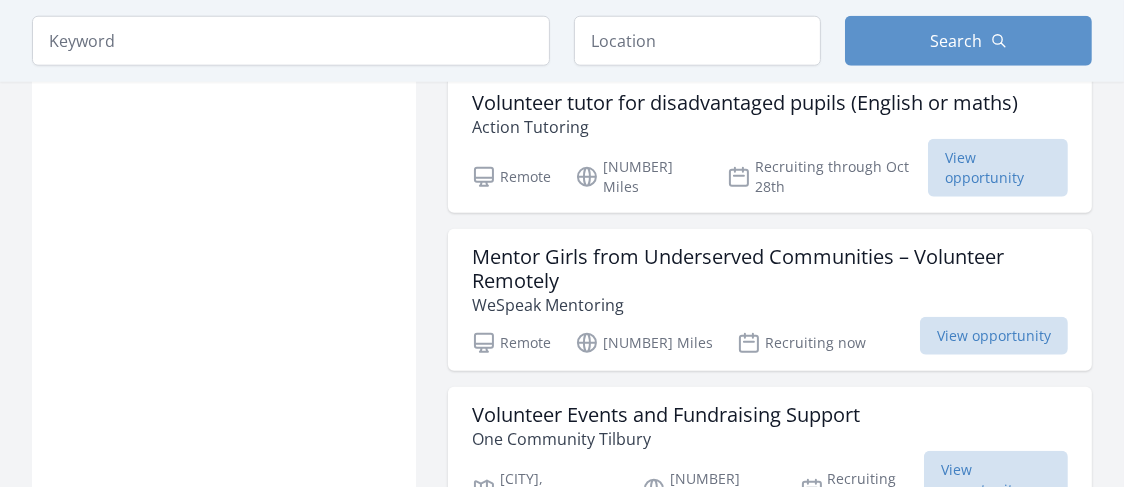 scroll, scrollTop: 8601, scrollLeft: 0, axis: vertical 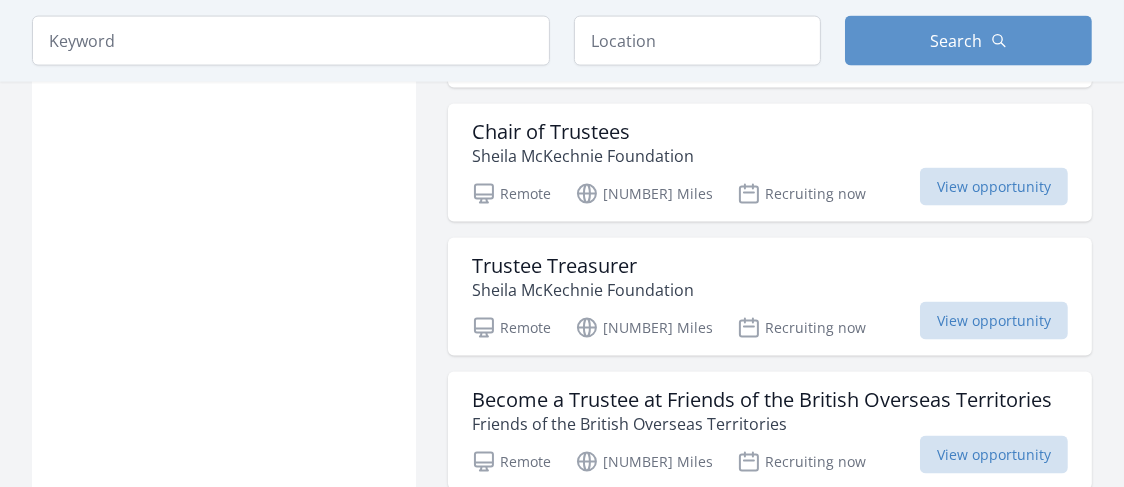 click on "Volunteer Fundraising Committee member" at bounding box center (670, 534) 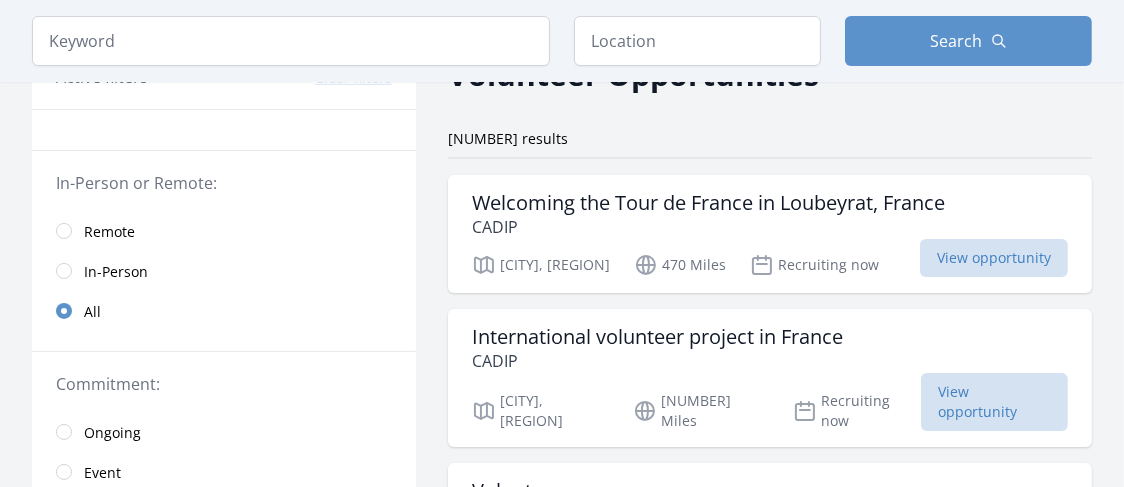 scroll, scrollTop: 0, scrollLeft: 0, axis: both 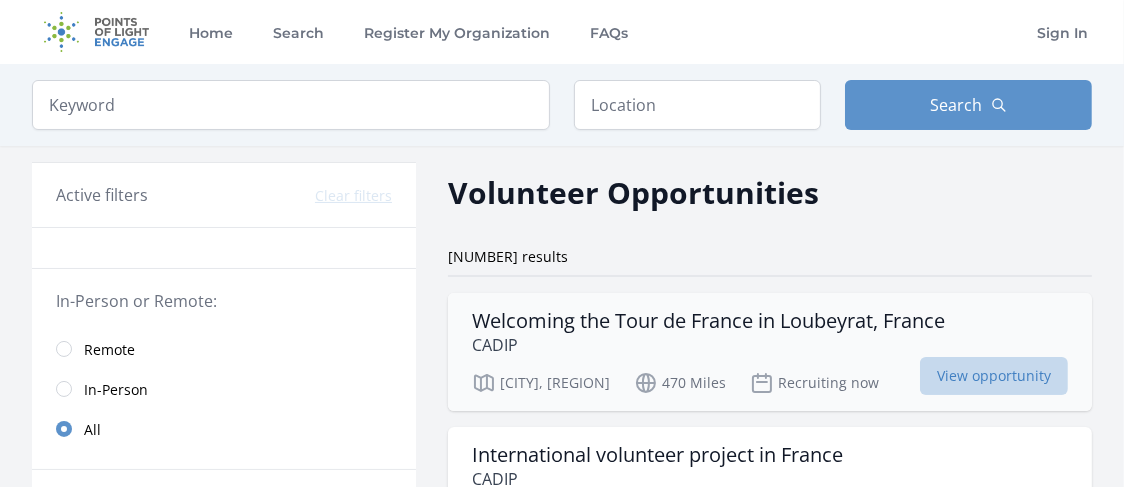 click on "View opportunity" at bounding box center (994, 376) 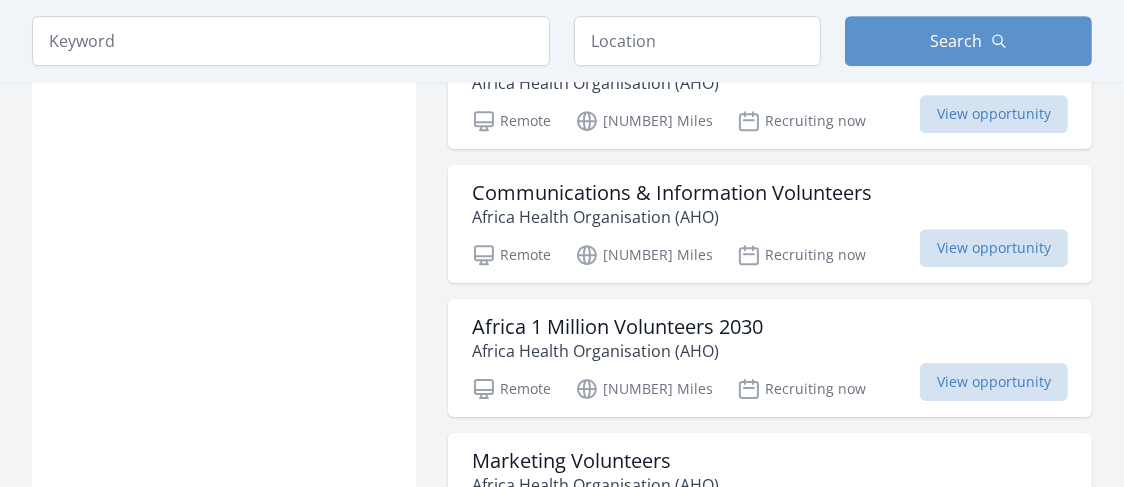 scroll, scrollTop: 5658, scrollLeft: 0, axis: vertical 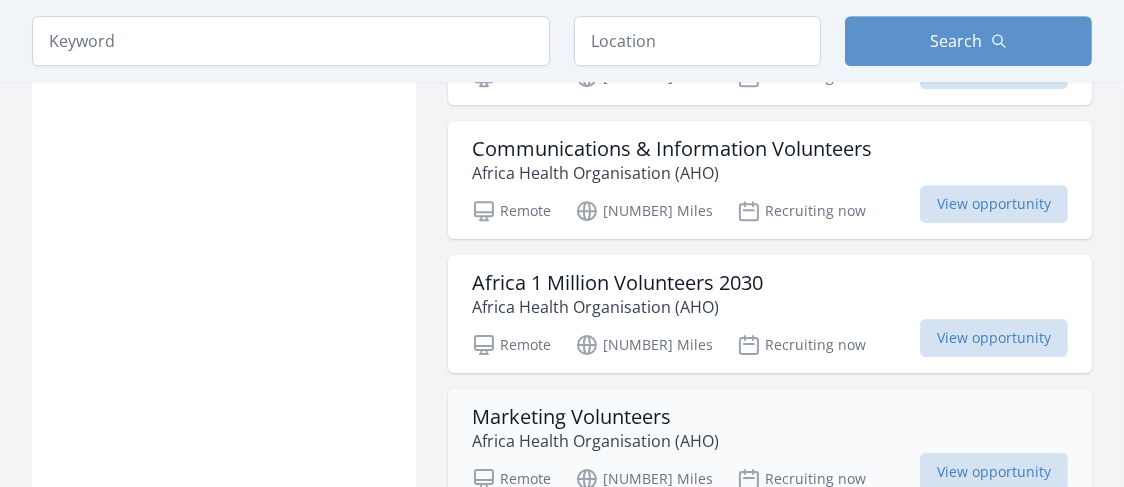 click on "Marketing Volunteers" at bounding box center (595, 417) 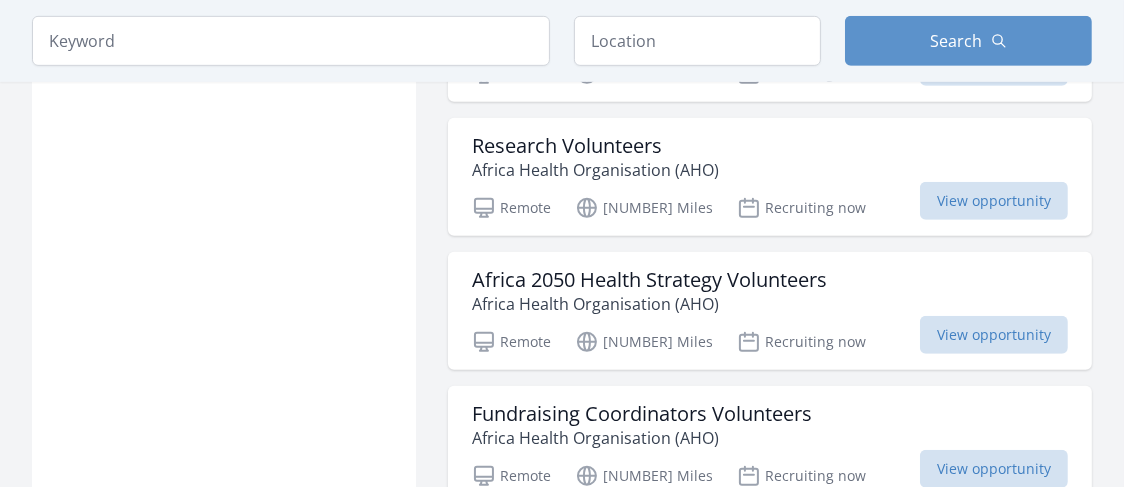 scroll, scrollTop: 7671, scrollLeft: 0, axis: vertical 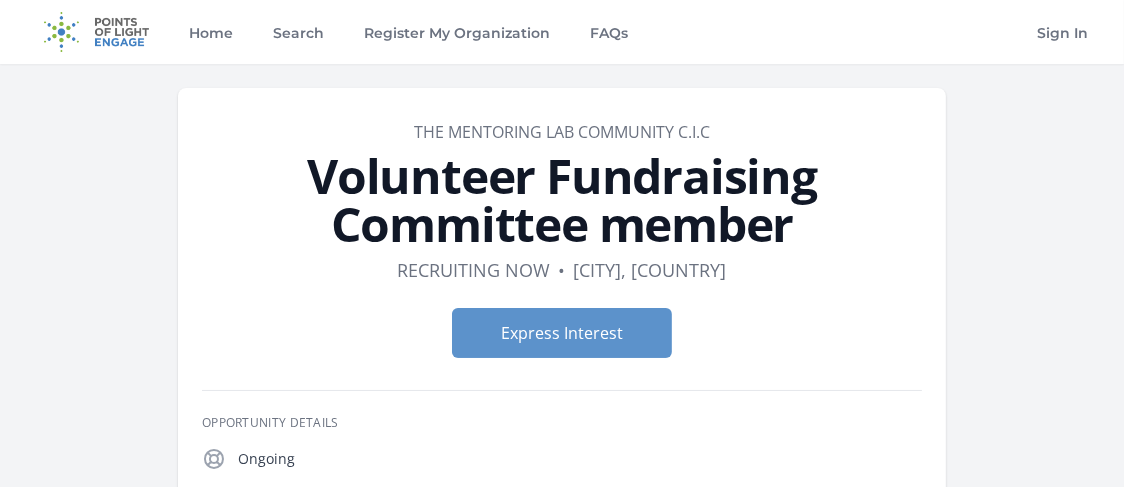 drag, startPoint x: 298, startPoint y: 173, endPoint x: 821, endPoint y: 249, distance: 528.49316 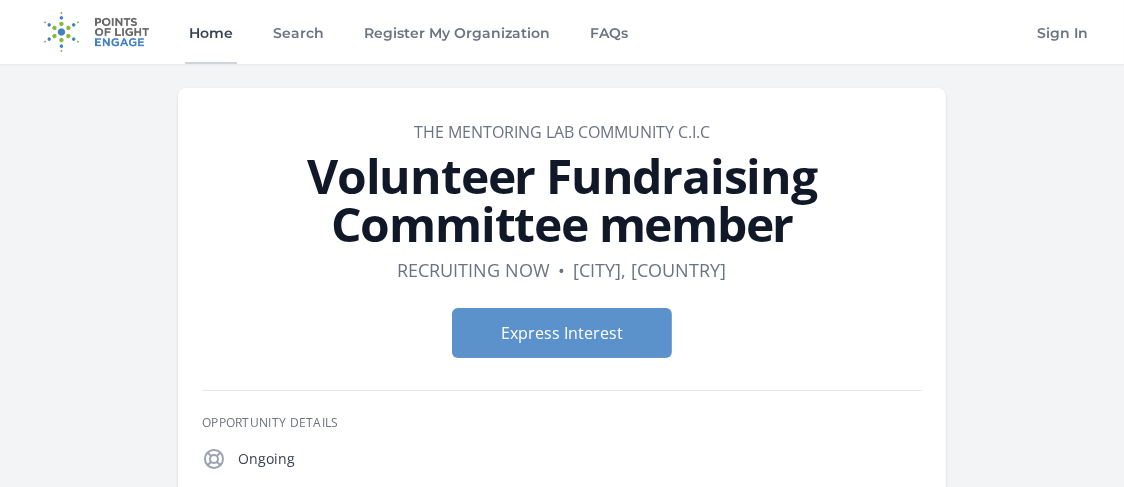 click on "Home" at bounding box center [211, 32] 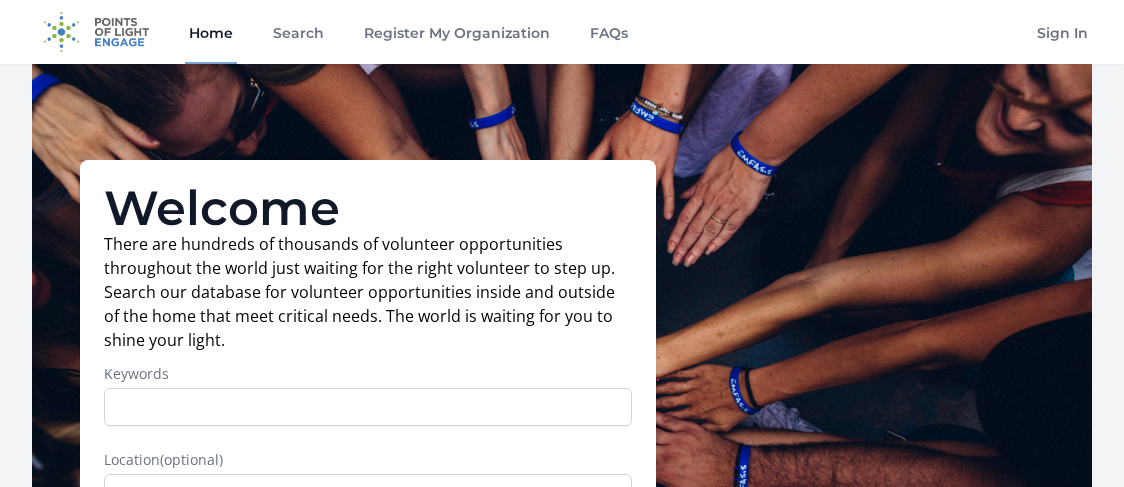 scroll, scrollTop: 0, scrollLeft: 0, axis: both 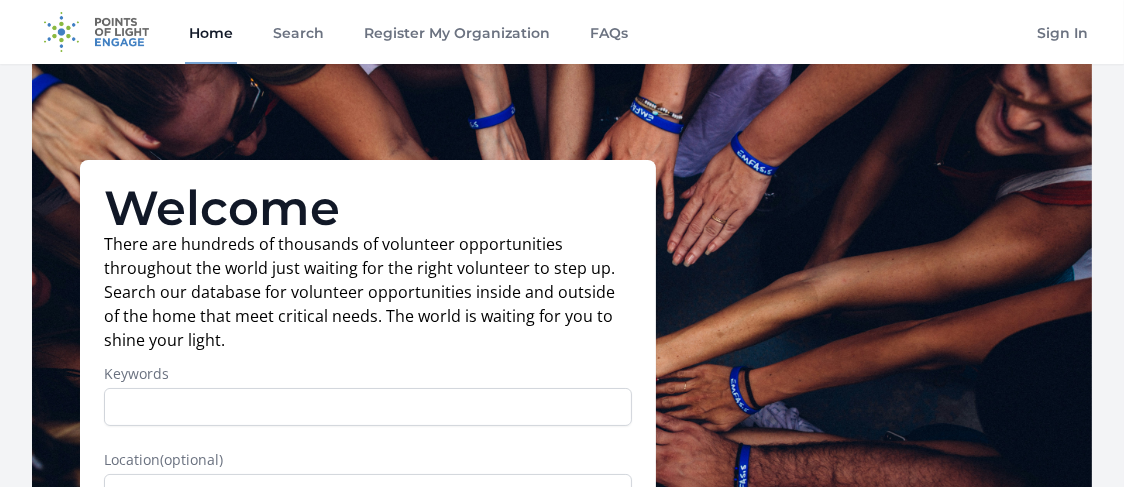 drag, startPoint x: 1132, startPoint y: 32, endPoint x: 884, endPoint y: -122, distance: 291.92465 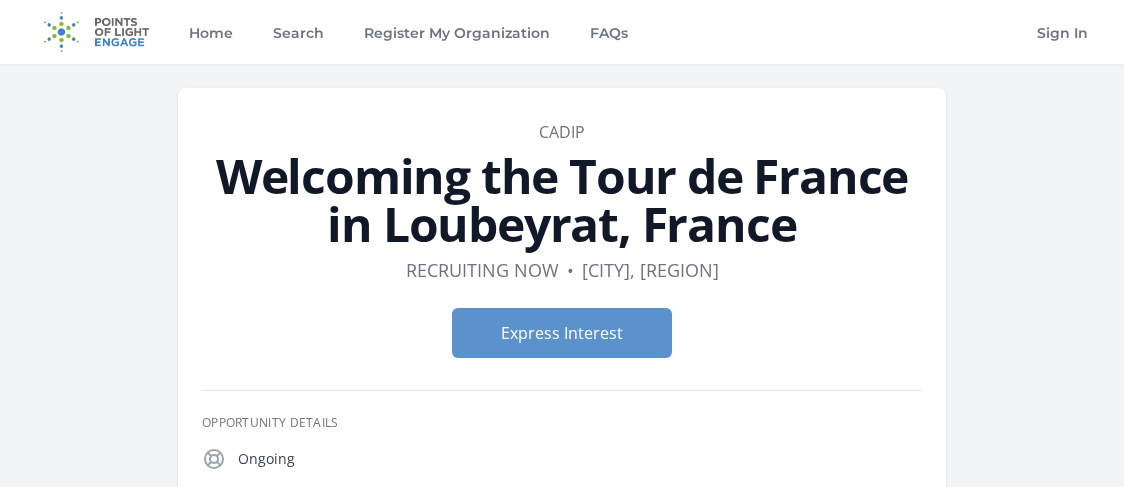 scroll, scrollTop: 0, scrollLeft: 0, axis: both 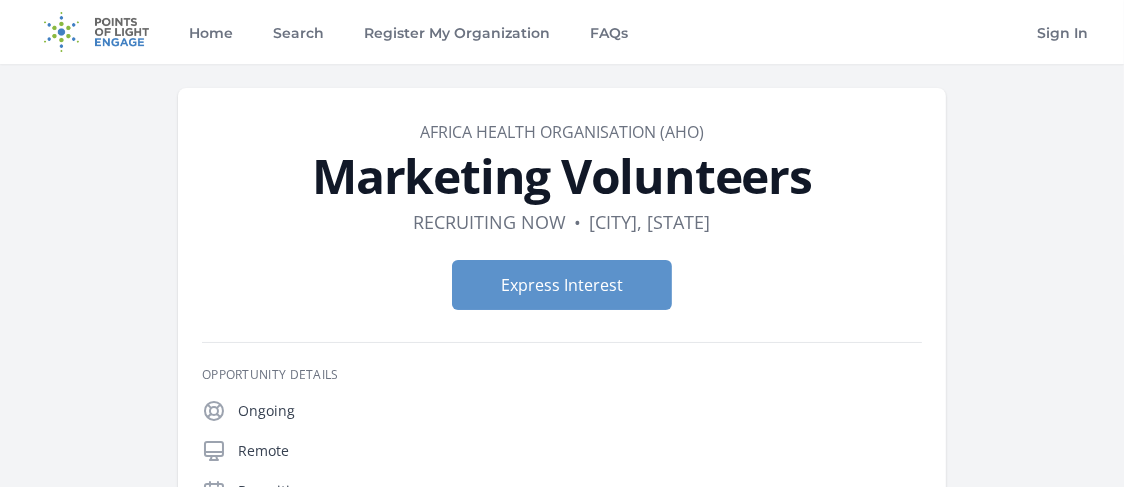 drag, startPoint x: 314, startPoint y: 161, endPoint x: 834, endPoint y: 164, distance: 520.00867 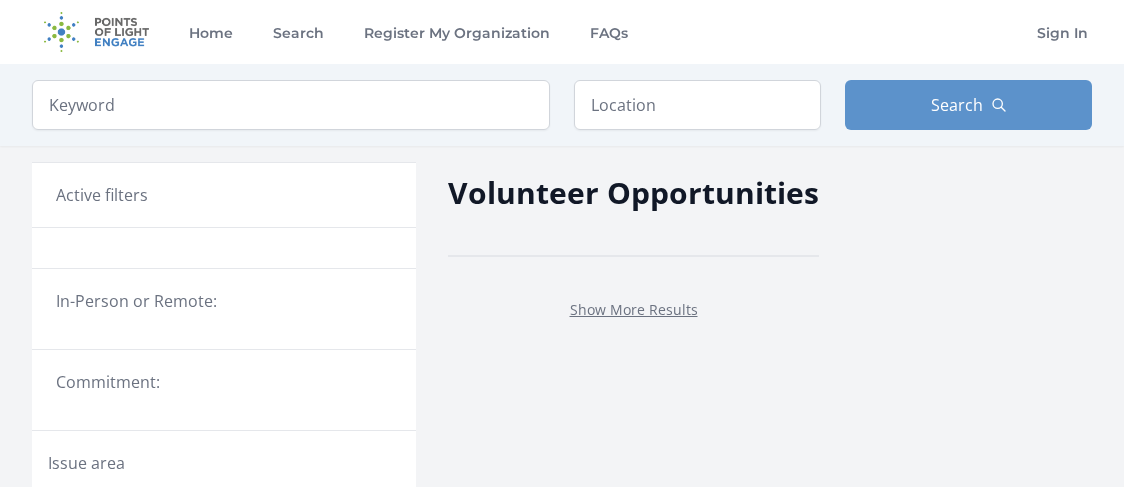 scroll, scrollTop: 0, scrollLeft: 0, axis: both 